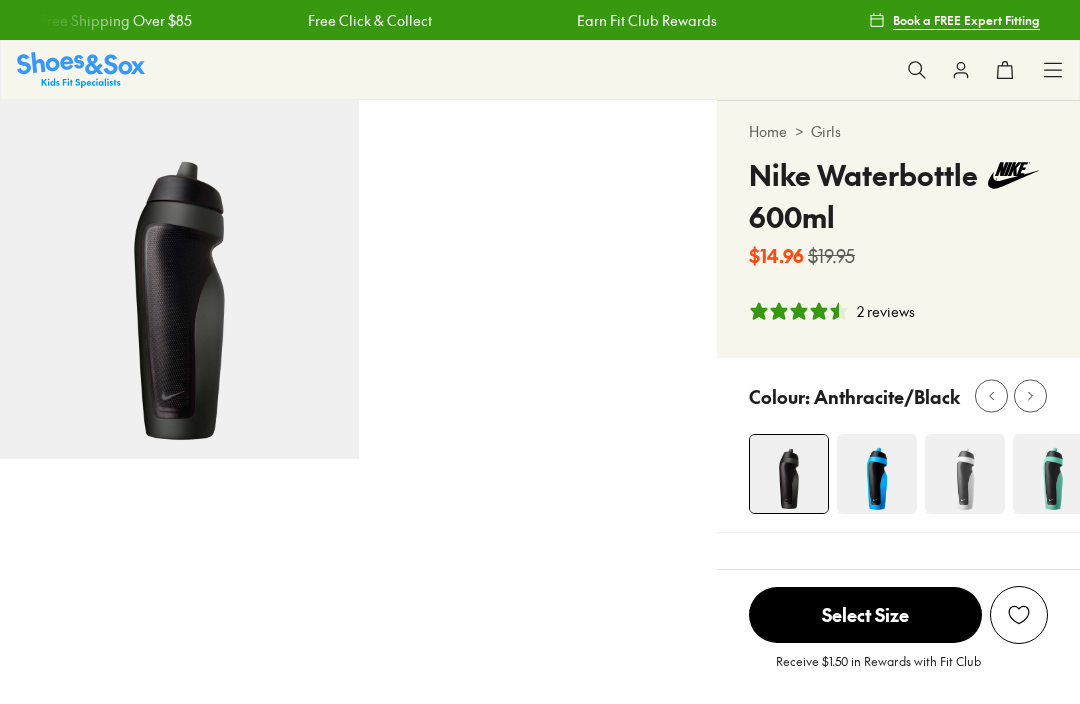 scroll, scrollTop: 0, scrollLeft: 0, axis: both 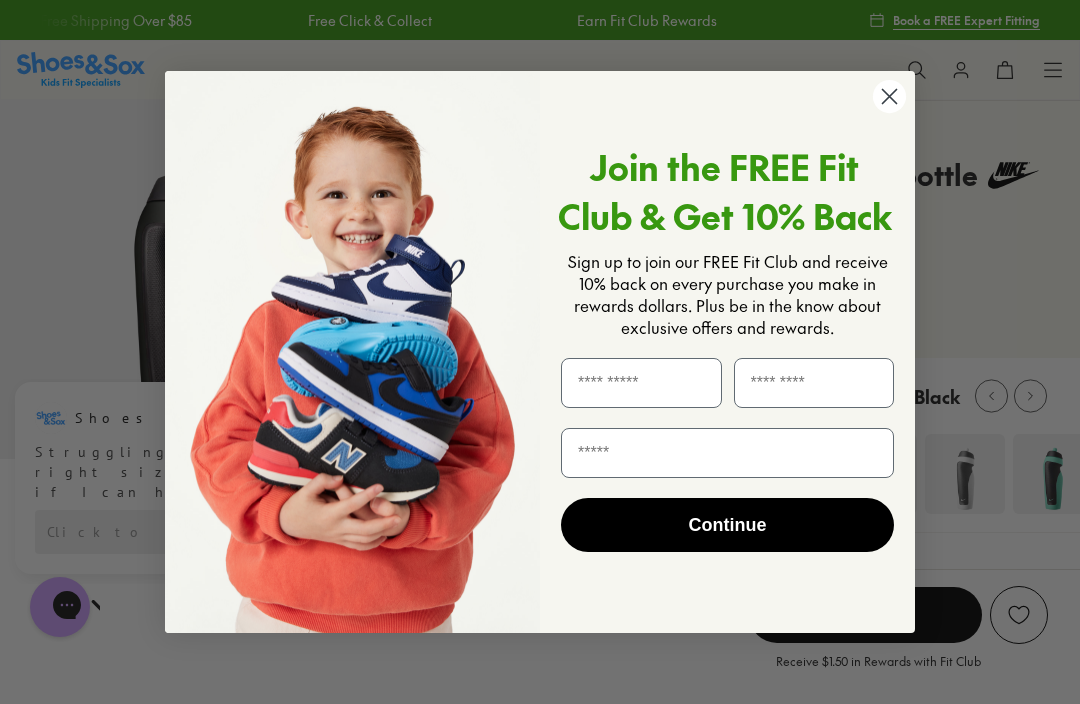 click 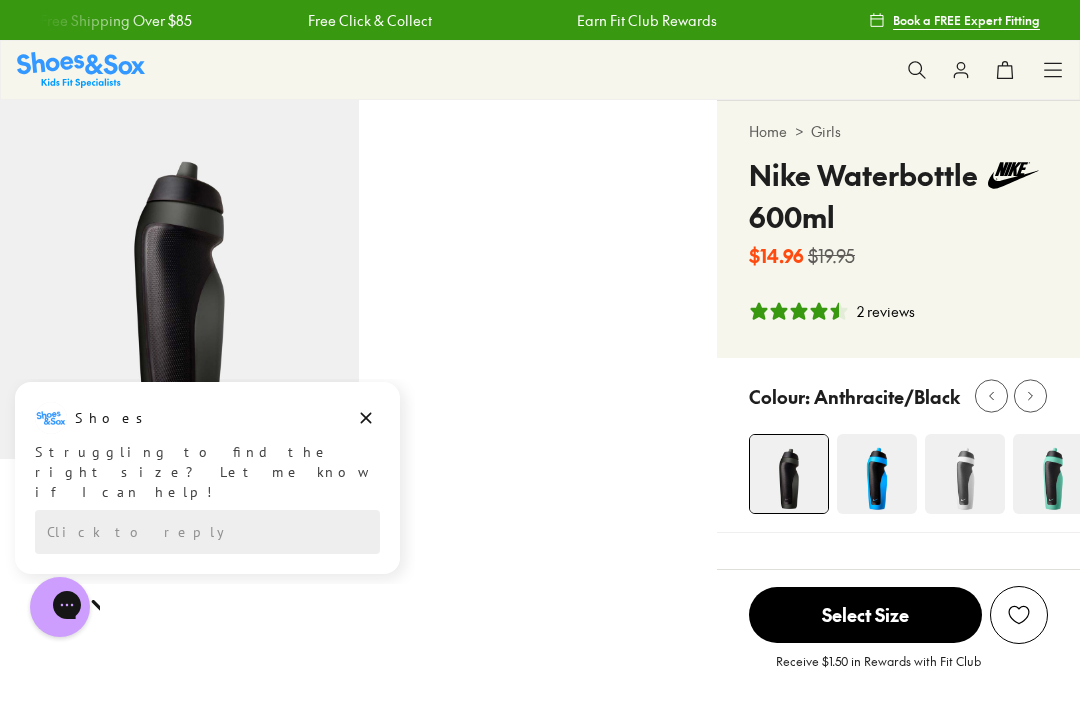 click on "Select Size" at bounding box center (865, 615) 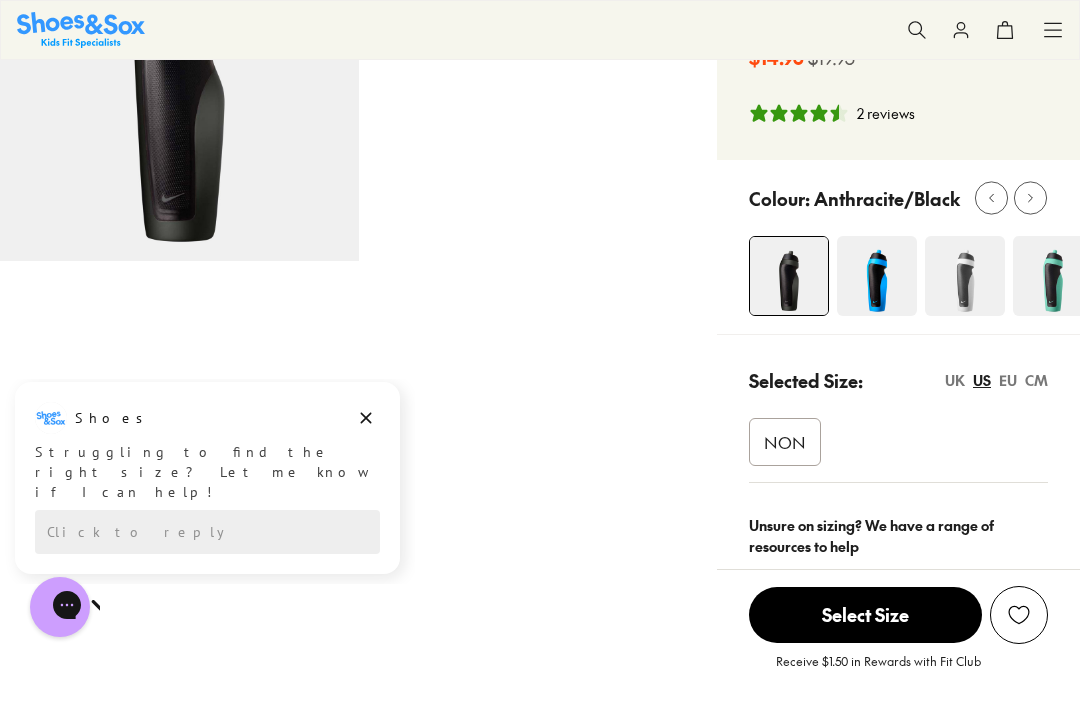 scroll, scrollTop: 213, scrollLeft: 0, axis: vertical 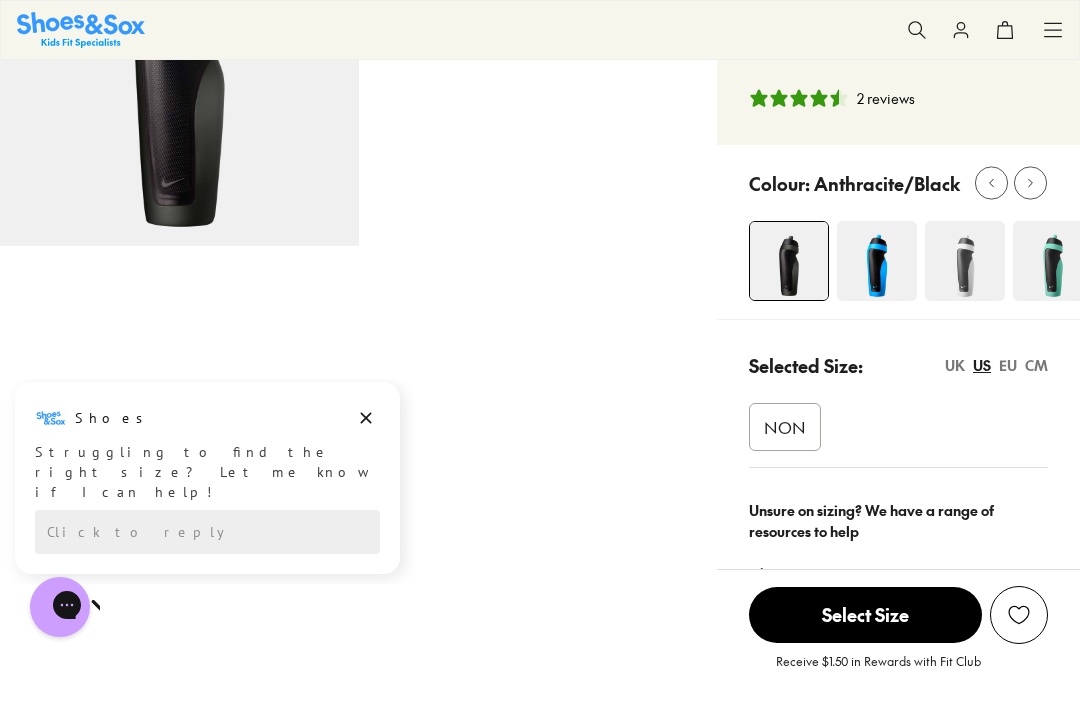click on "NON" at bounding box center [785, 427] 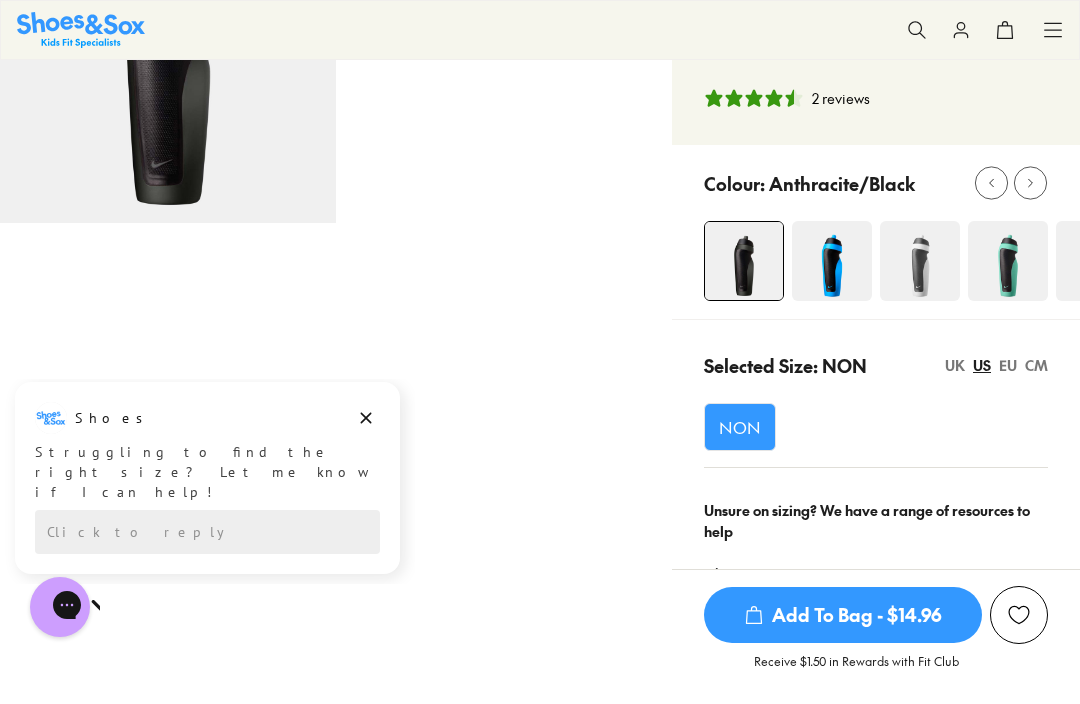 click on "Add To Bag - $14.96" at bounding box center [843, 615] 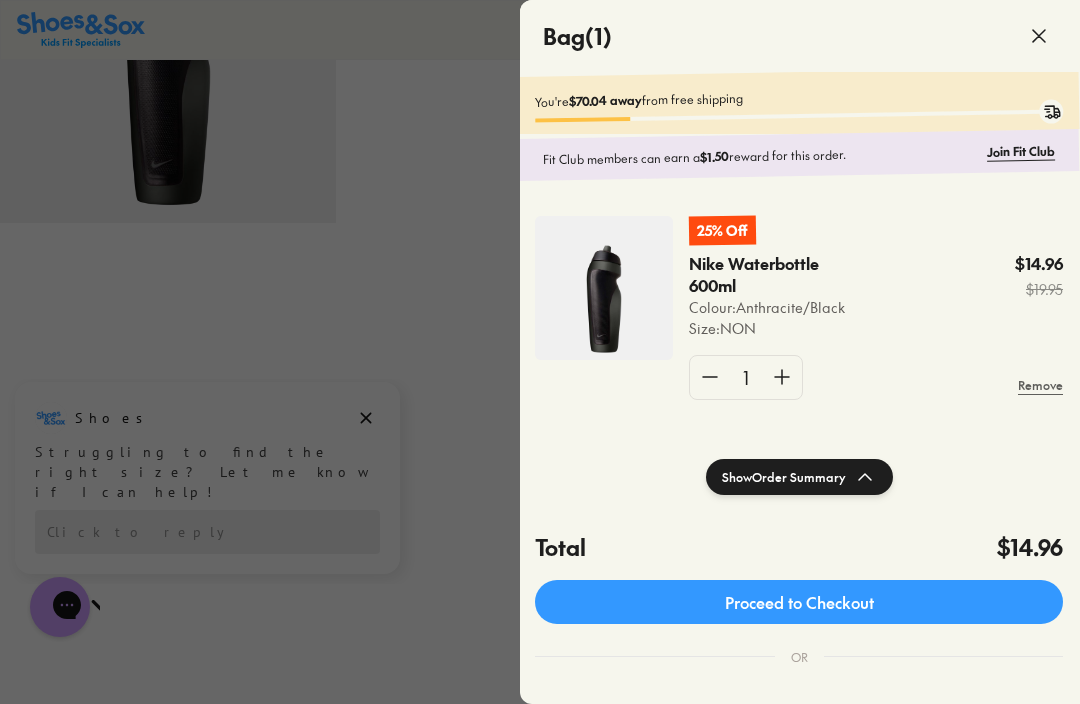 scroll, scrollTop: 0, scrollLeft: 1, axis: horizontal 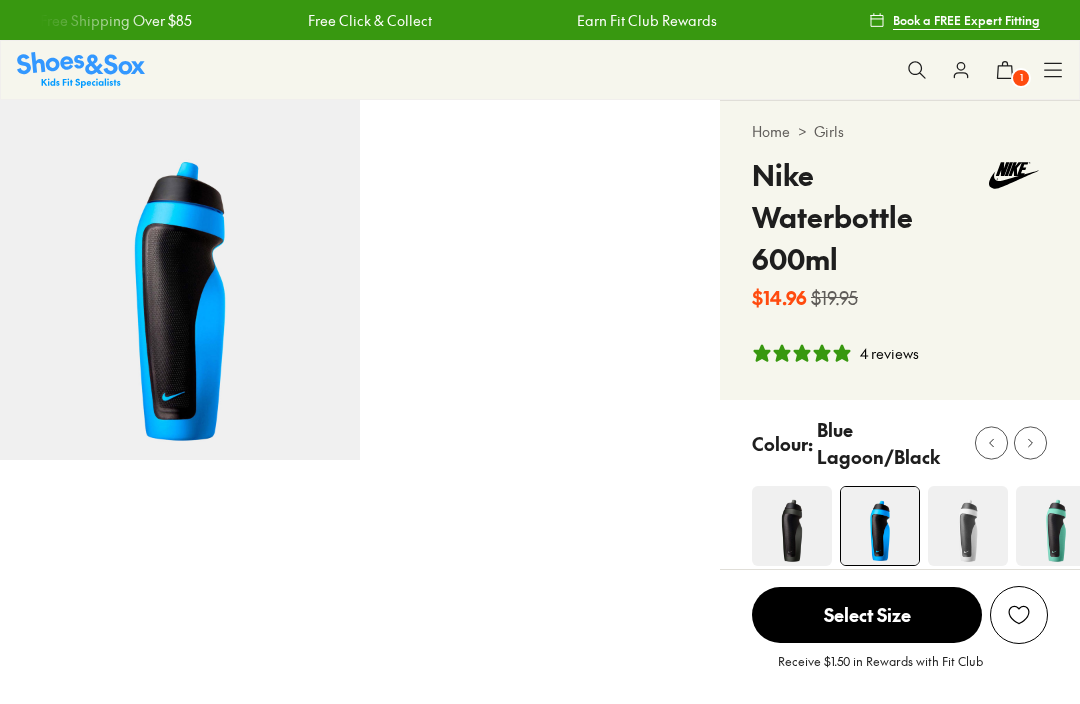 select on "*" 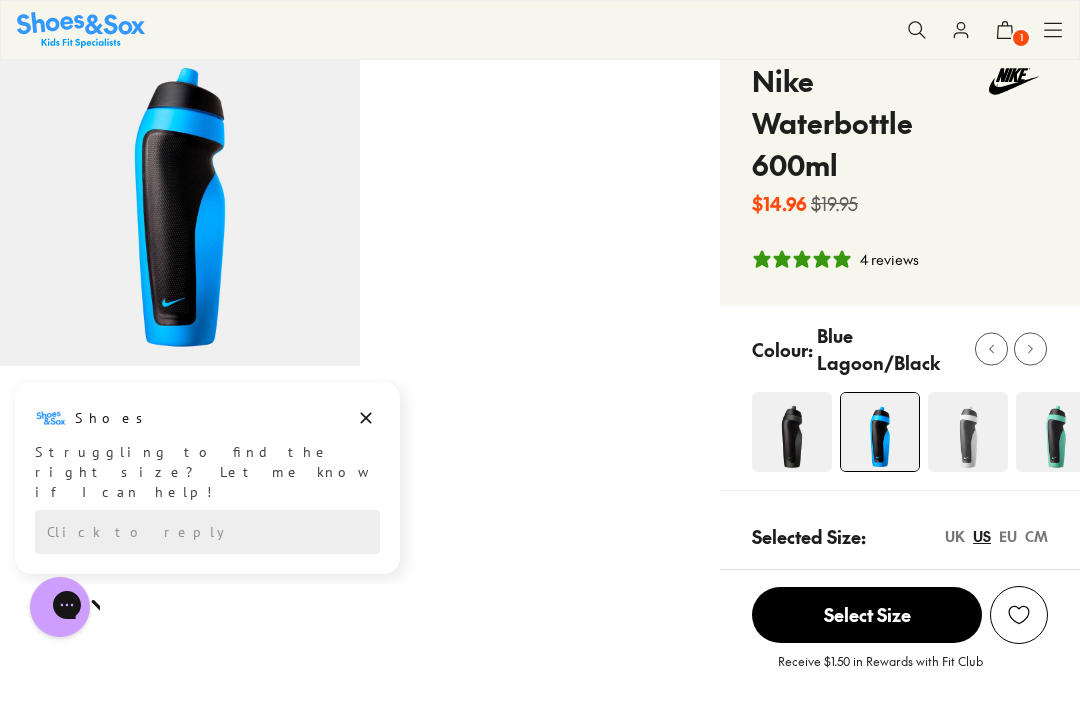 scroll, scrollTop: 95, scrollLeft: 0, axis: vertical 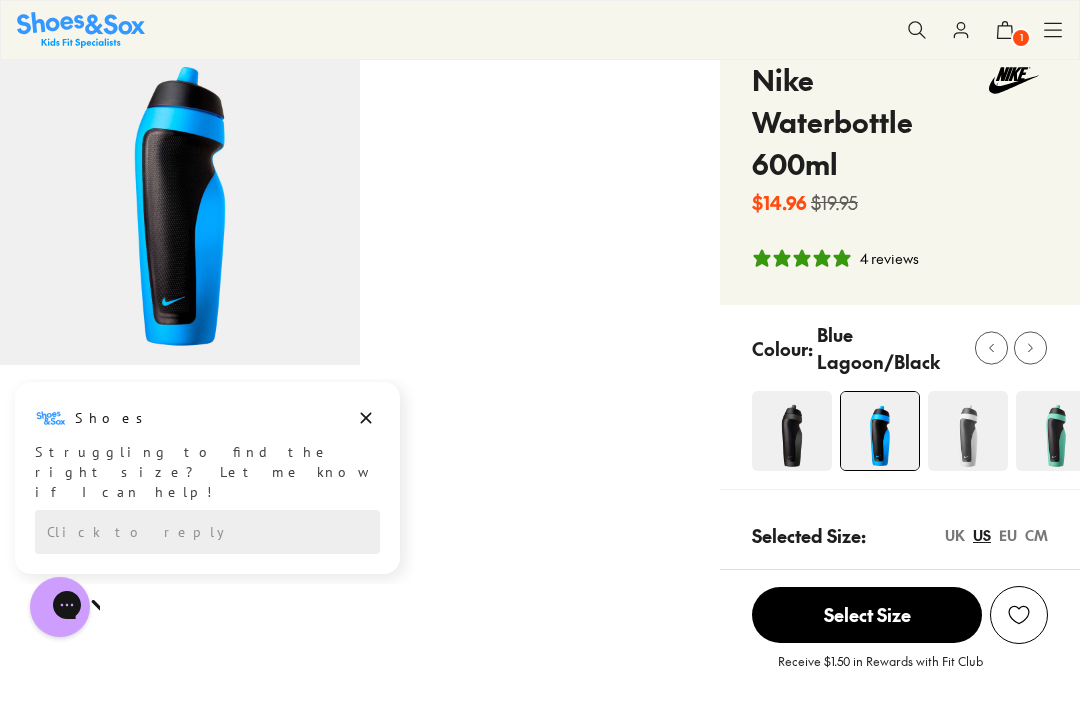 click on "NON" at bounding box center (788, 597) 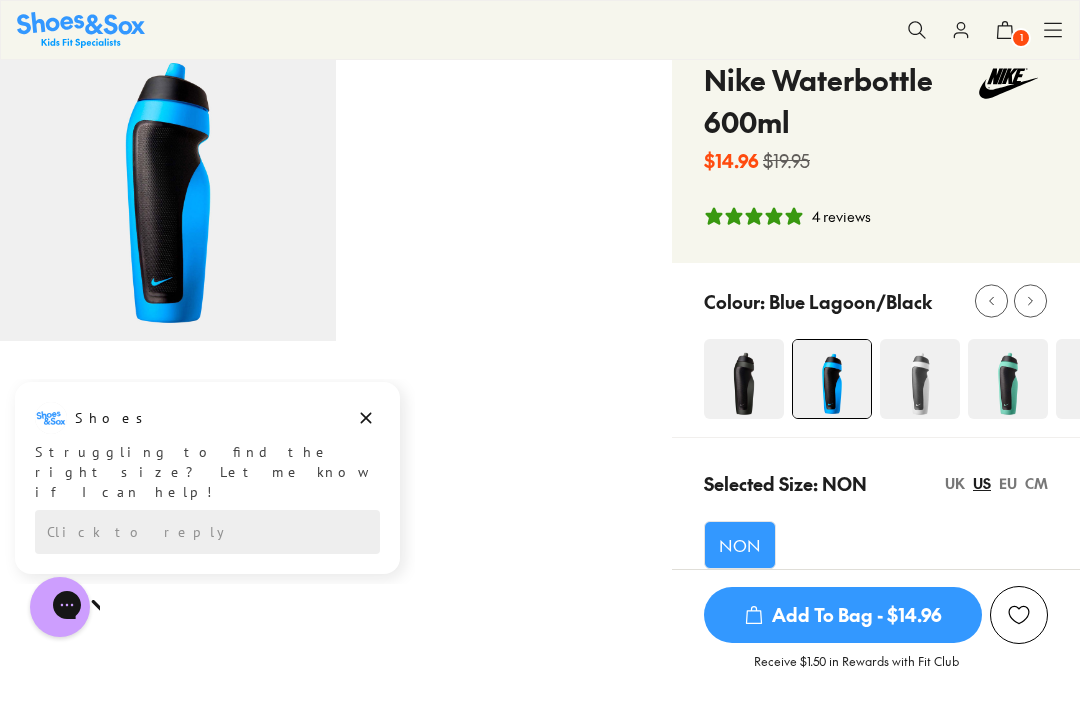 click on "Add To Bag - $14.96" at bounding box center (843, 615) 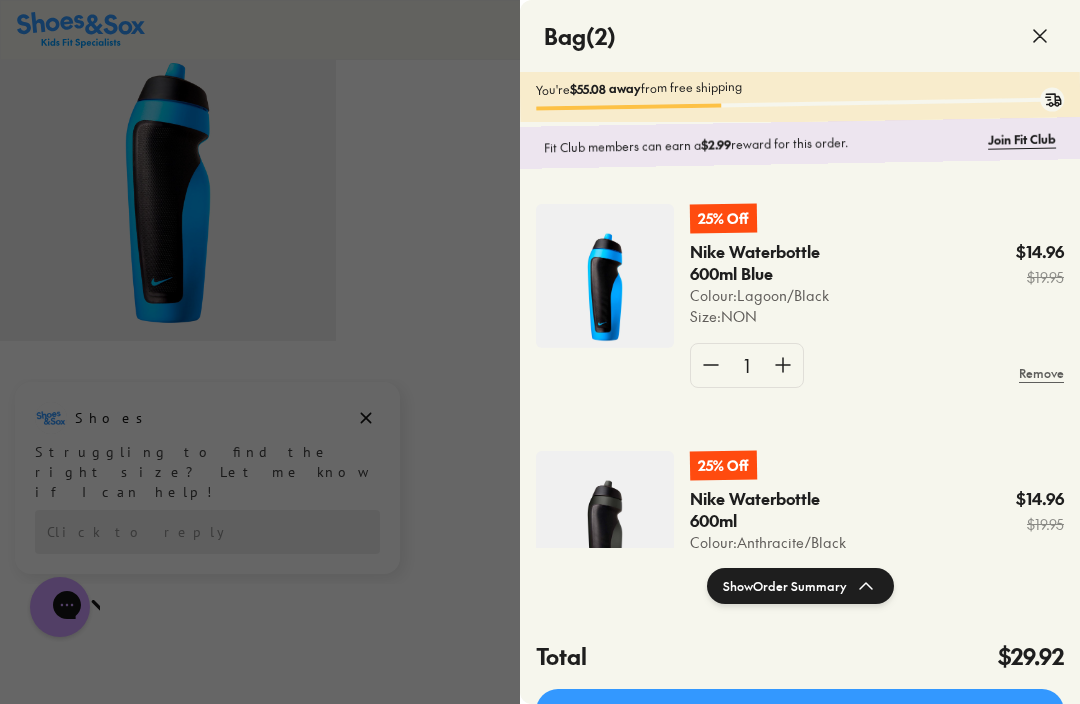 scroll, scrollTop: 15, scrollLeft: 0, axis: vertical 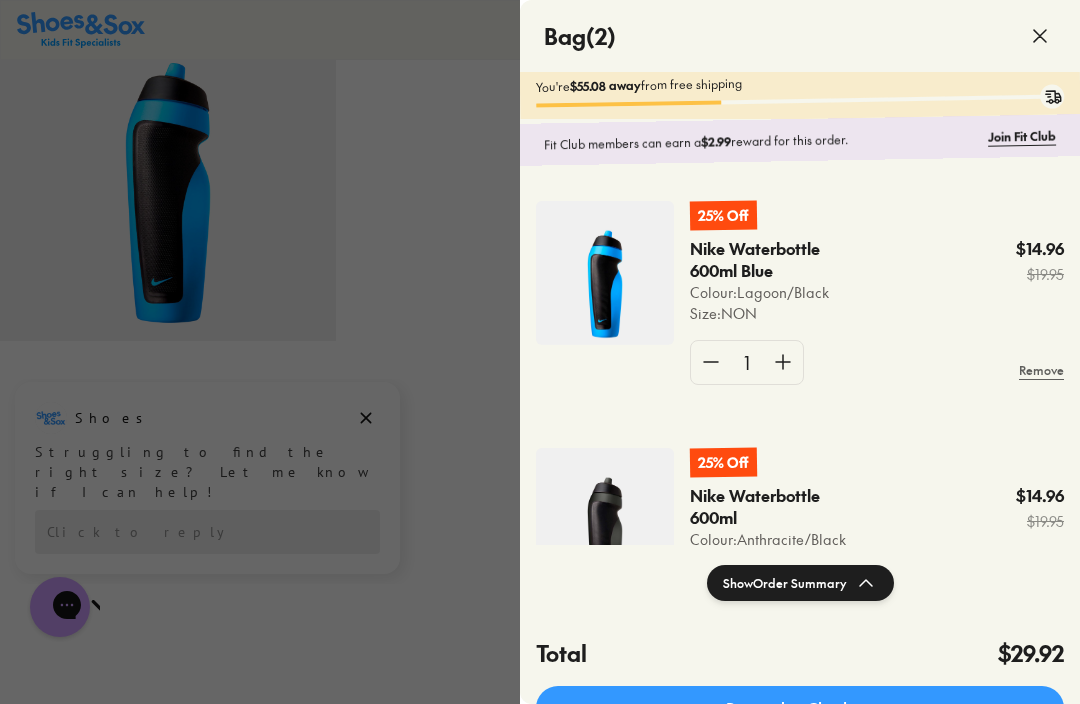 click on "Proceed to Checkout" 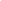 scroll, scrollTop: 0, scrollLeft: 0, axis: both 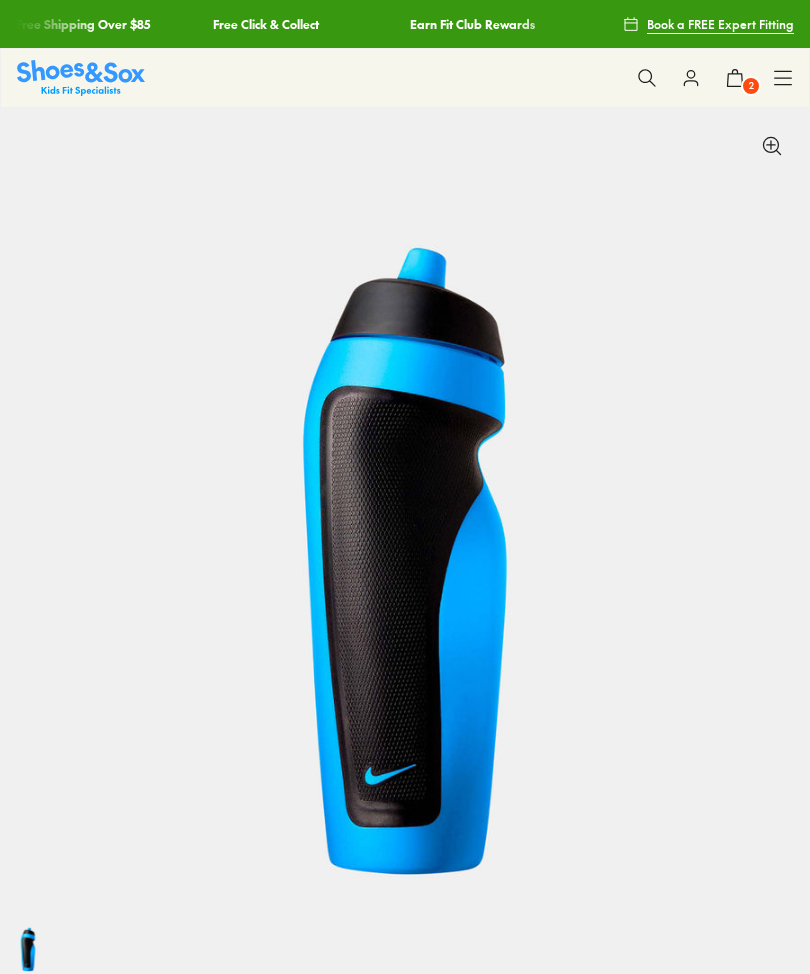 select on "*" 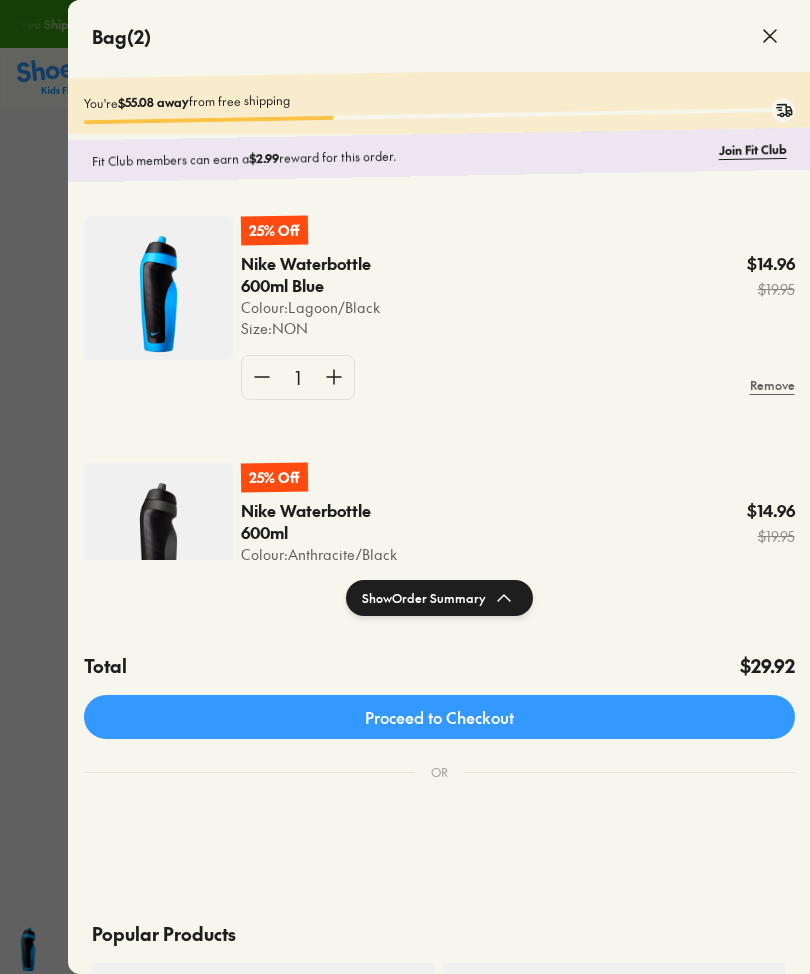 scroll, scrollTop: 0, scrollLeft: 0, axis: both 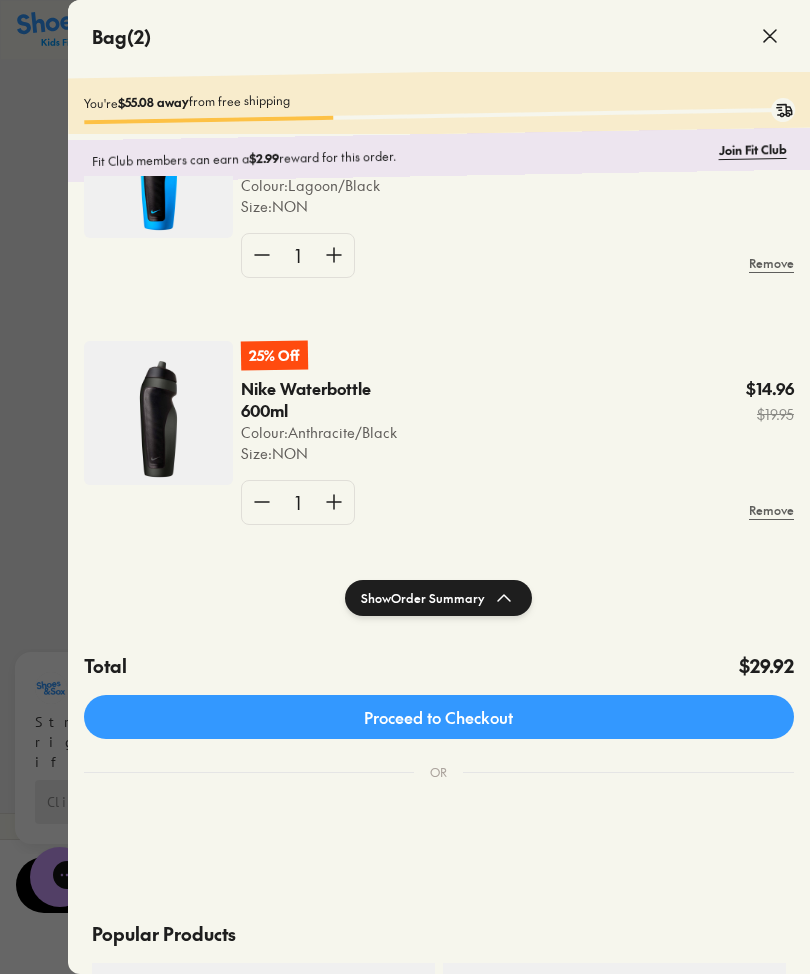 click on "Proceed to Checkout" 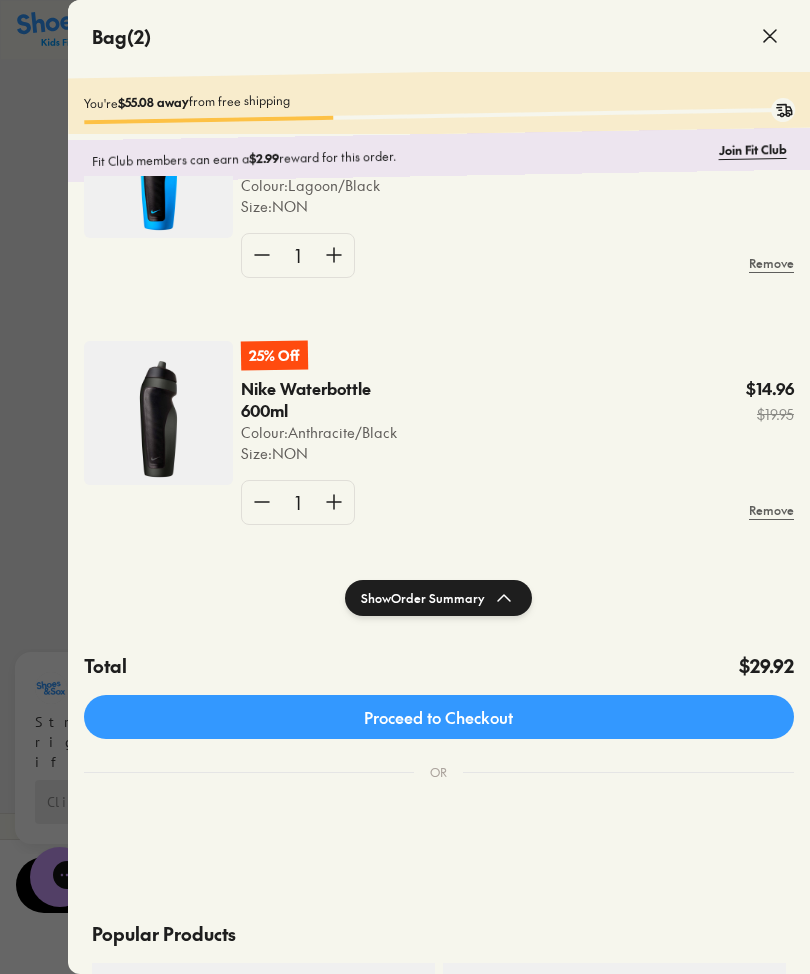 click at bounding box center (86, 809) 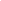 scroll, scrollTop: 0, scrollLeft: 0, axis: both 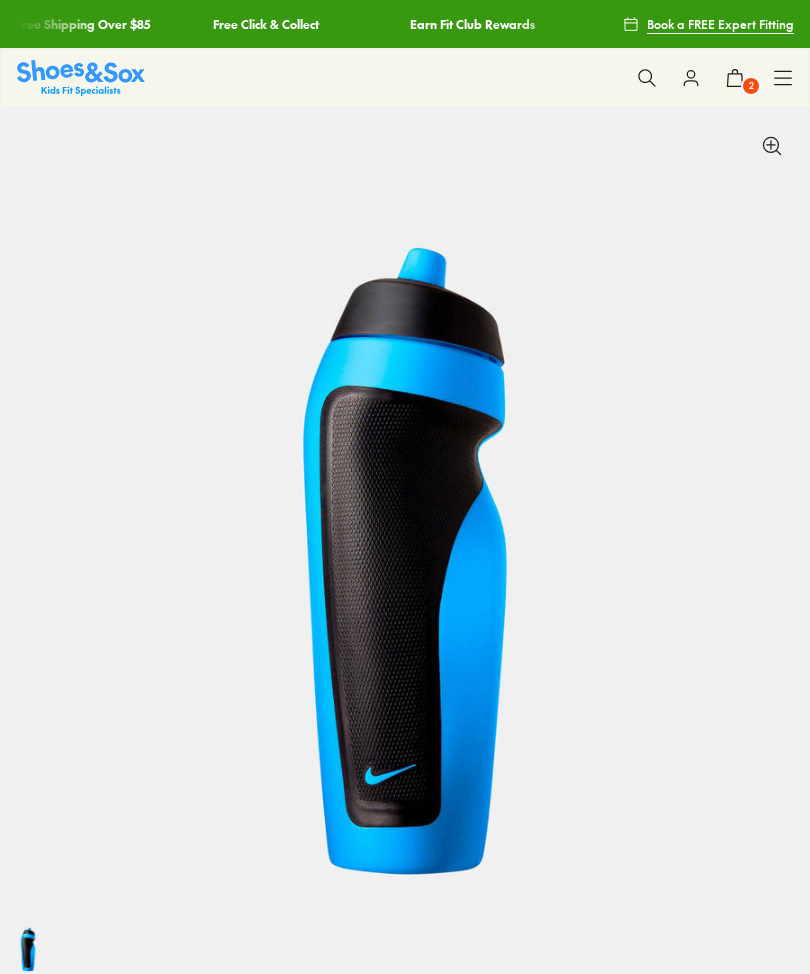 select on "*" 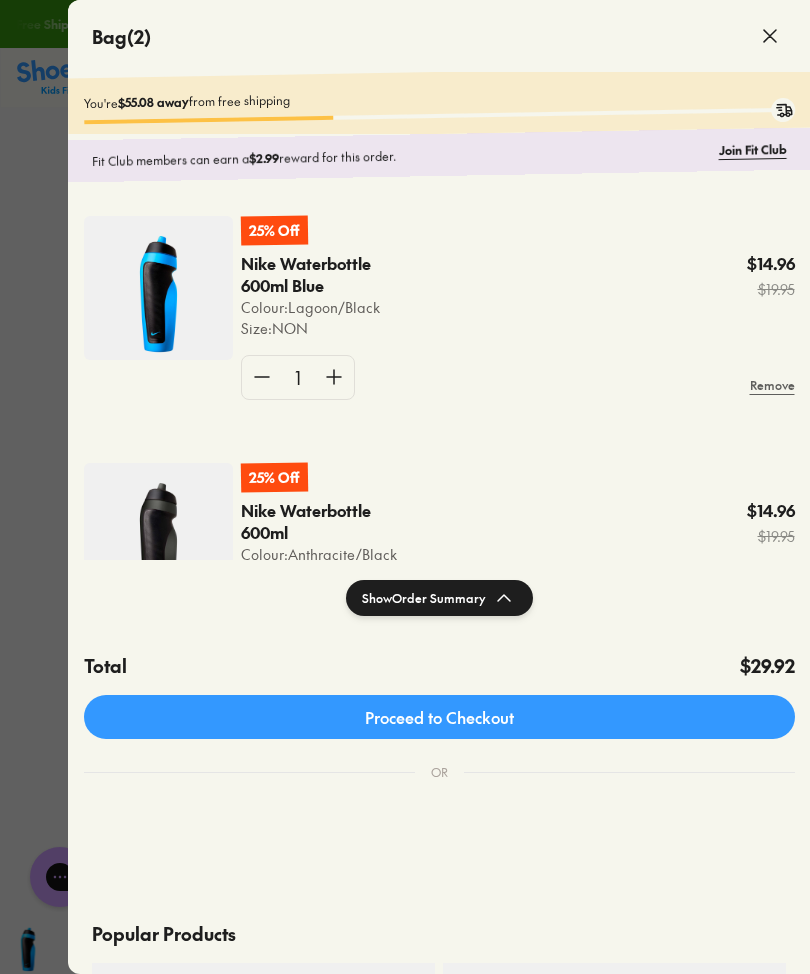 scroll, scrollTop: 0, scrollLeft: 0, axis: both 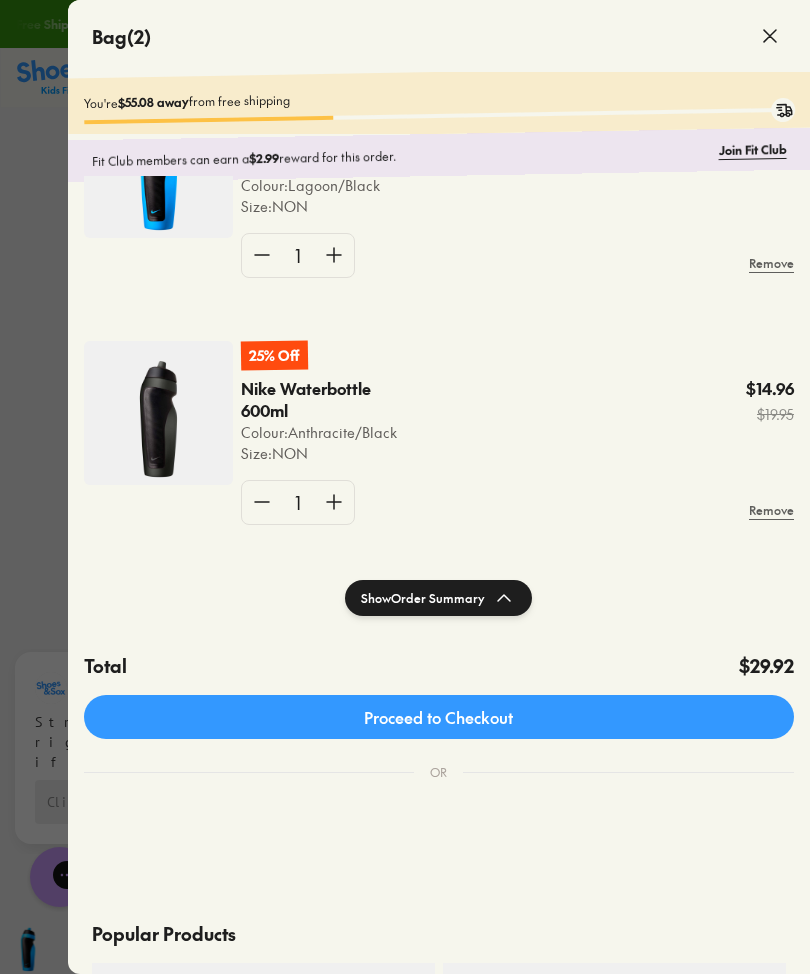 click on "Show  Order Summary" 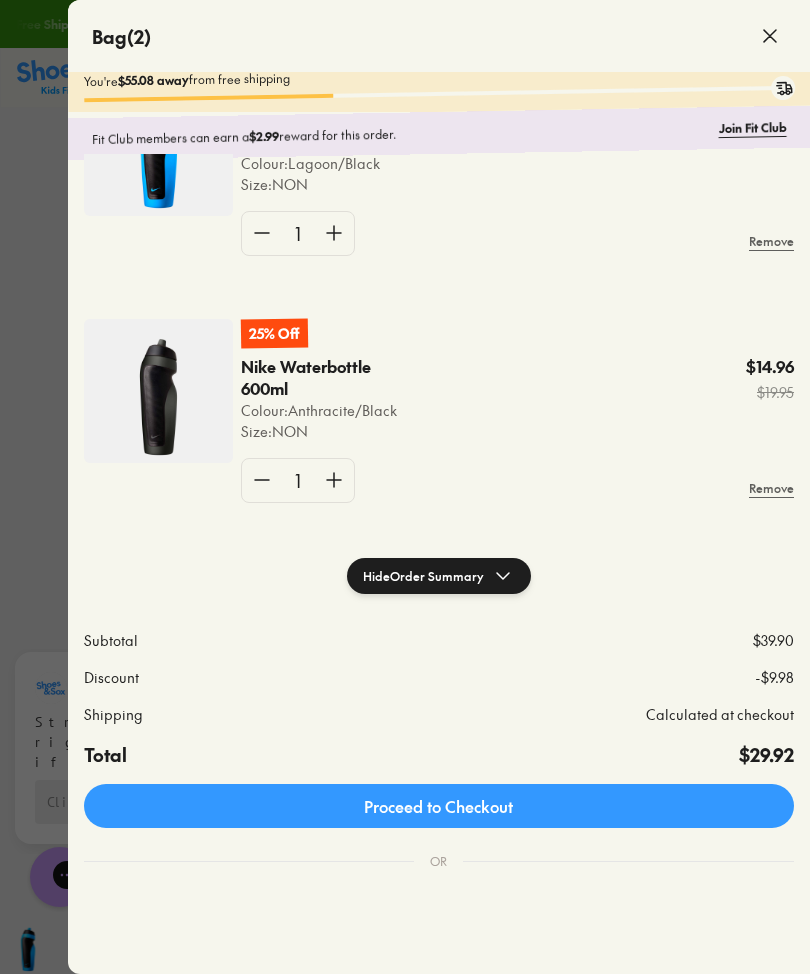 scroll, scrollTop: 0, scrollLeft: 0, axis: both 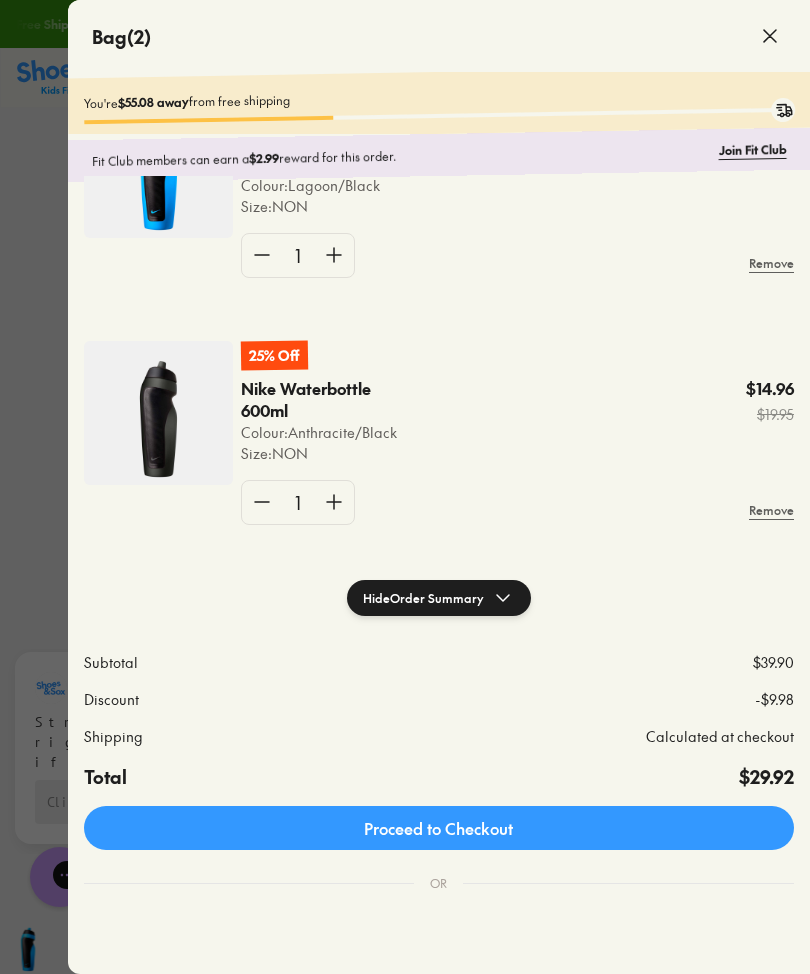click on "Proceed to Checkout" 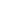 scroll, scrollTop: 0, scrollLeft: 0, axis: both 